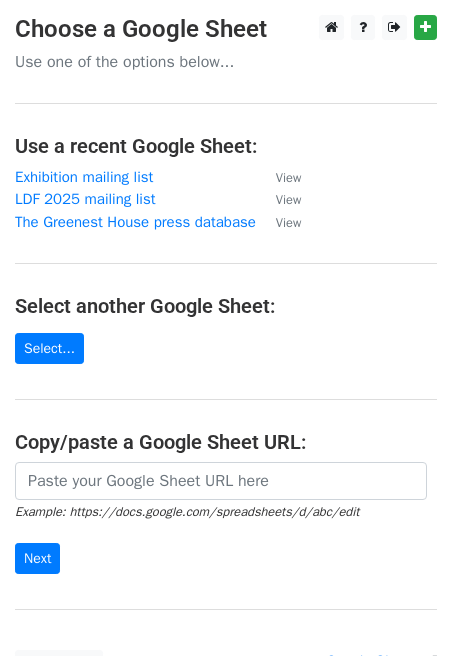 scroll, scrollTop: 0, scrollLeft: 0, axis: both 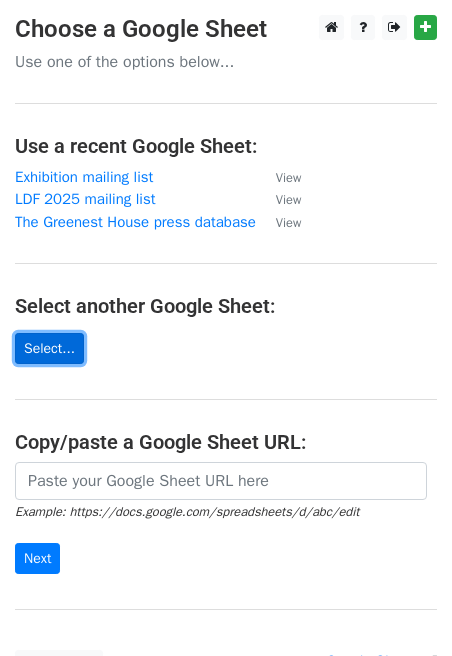 click on "Select..." at bounding box center (49, 348) 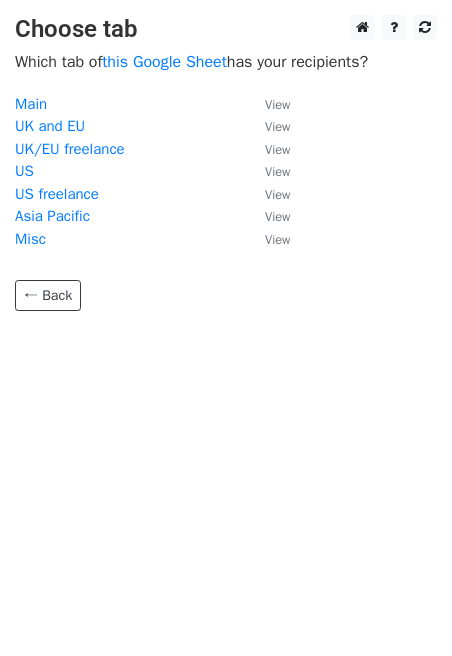 scroll, scrollTop: 0, scrollLeft: 0, axis: both 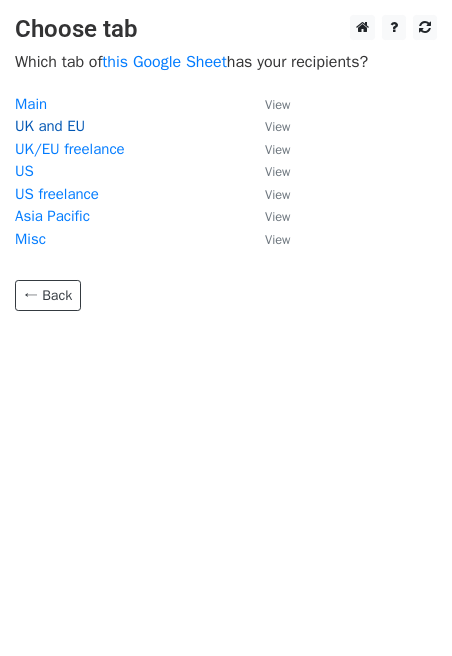 click on "UK and EU" at bounding box center [50, 126] 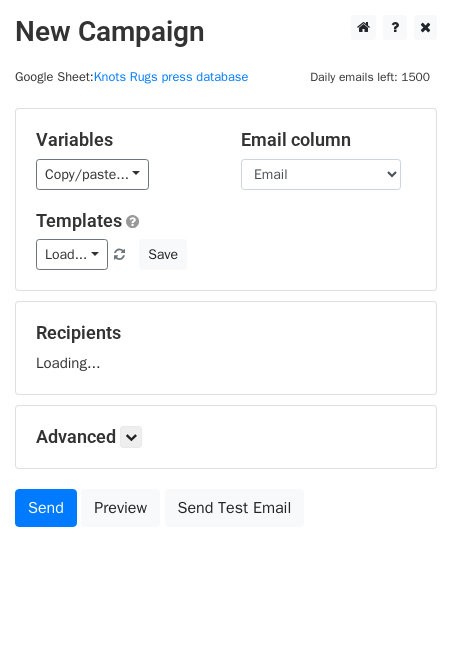 scroll, scrollTop: 0, scrollLeft: 0, axis: both 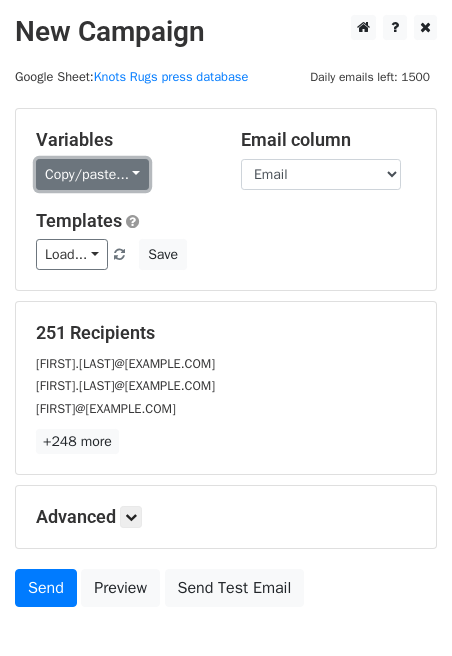 click on "Copy/paste..." at bounding box center [92, 174] 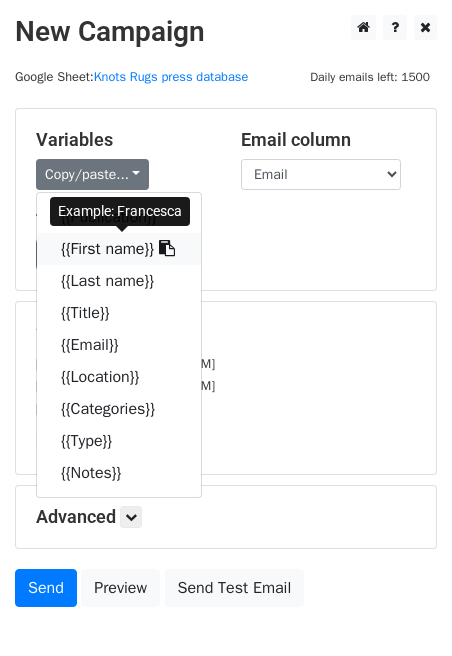 click on "{{First name}}" at bounding box center [119, 249] 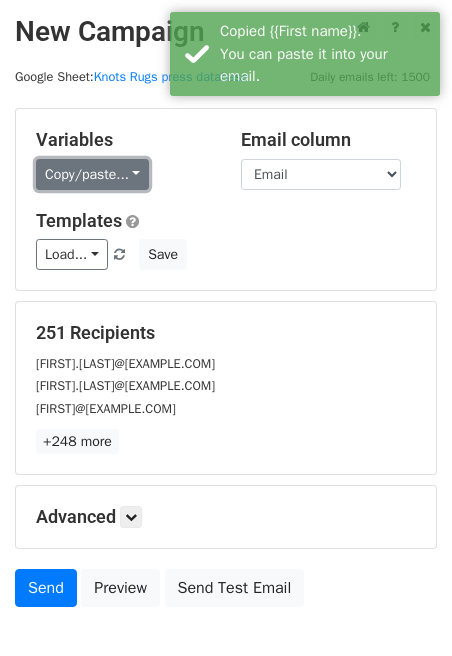 click on "Copy/paste..." at bounding box center [92, 174] 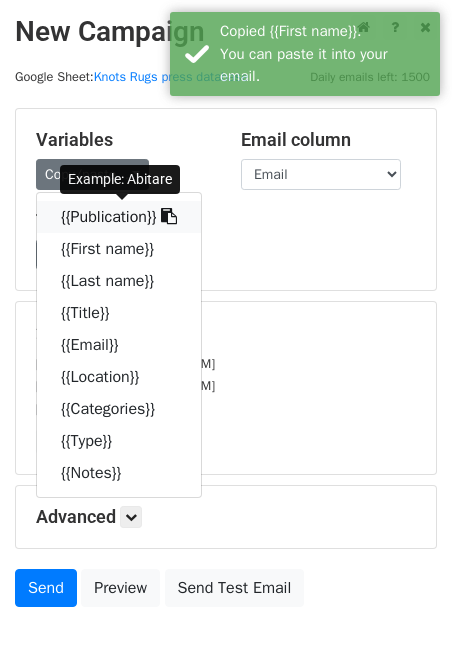 click on "{{Publication}}" at bounding box center (119, 217) 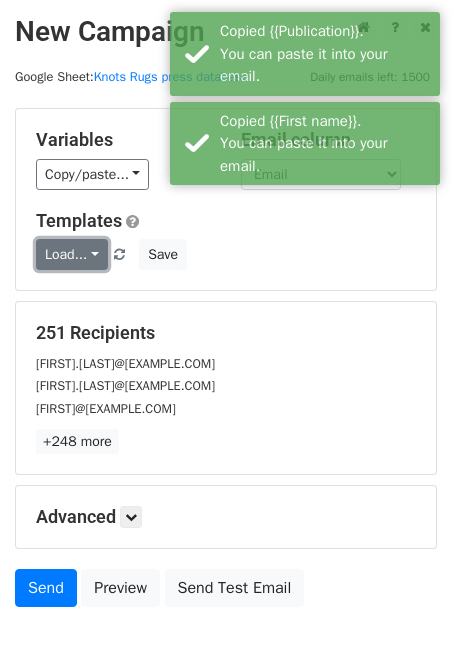 click on "Load..." at bounding box center [72, 254] 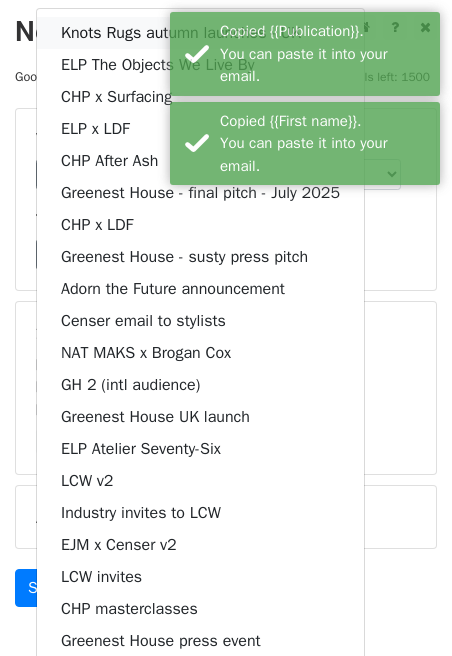 click on "Knots Rugs autumn launches - UK" at bounding box center (200, 33) 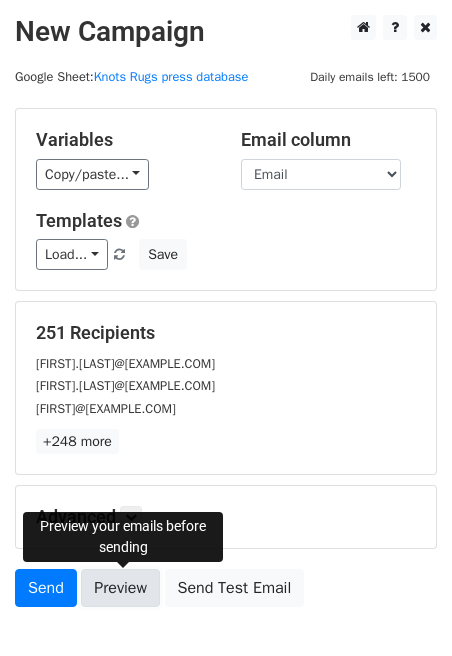 click on "Preview" at bounding box center [120, 588] 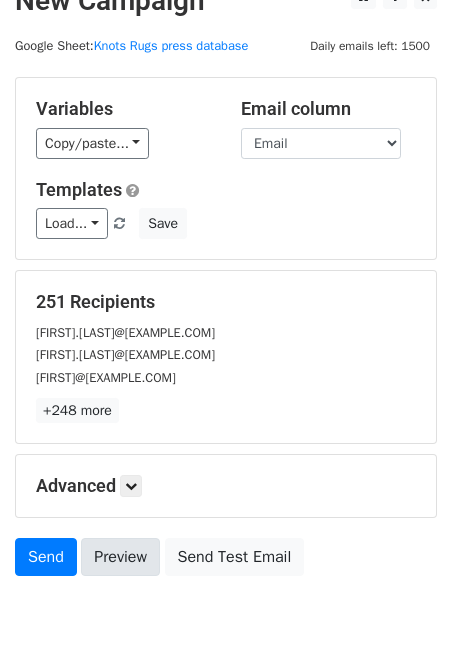 scroll, scrollTop: 32, scrollLeft: 0, axis: vertical 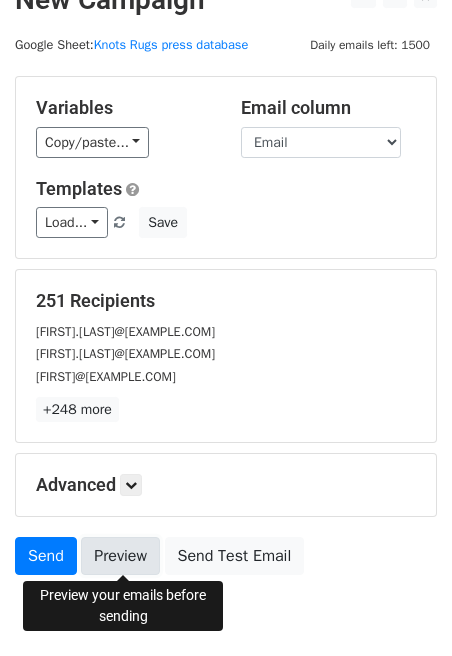 click on "Preview" at bounding box center (120, 556) 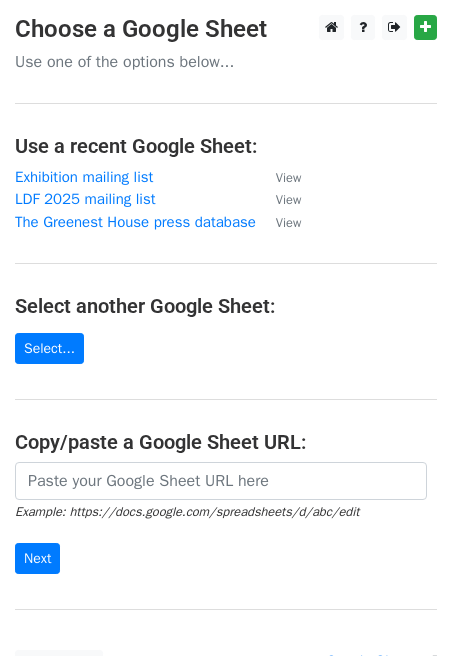 scroll, scrollTop: 0, scrollLeft: 0, axis: both 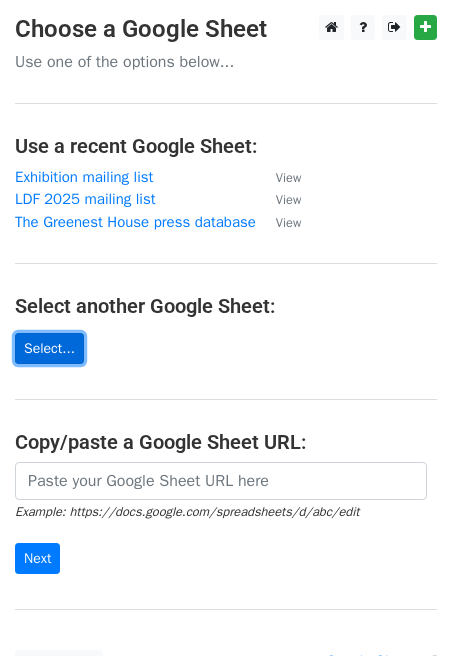 click on "Select..." at bounding box center (49, 348) 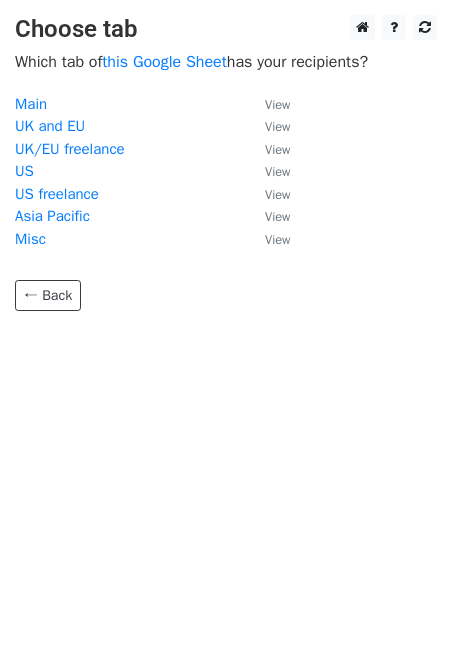 scroll, scrollTop: 0, scrollLeft: 0, axis: both 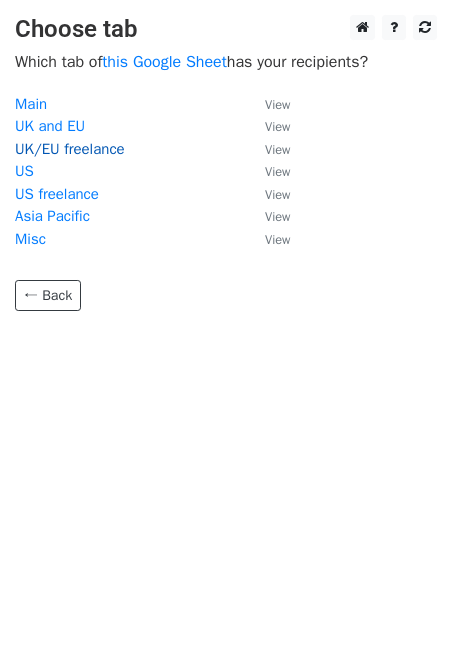 click on "UK/EU freelance" at bounding box center (70, 149) 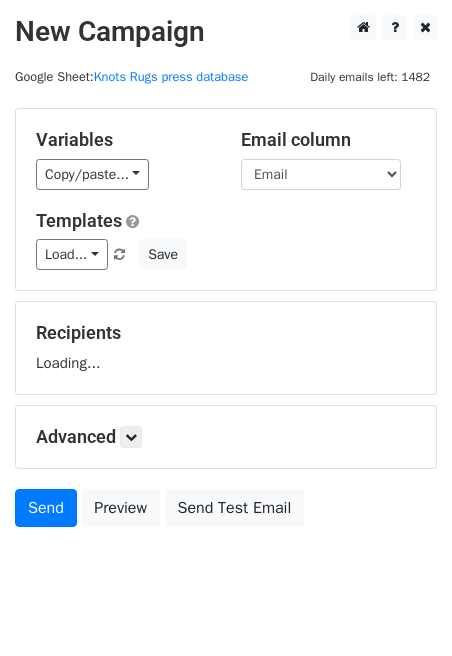 scroll, scrollTop: 0, scrollLeft: 0, axis: both 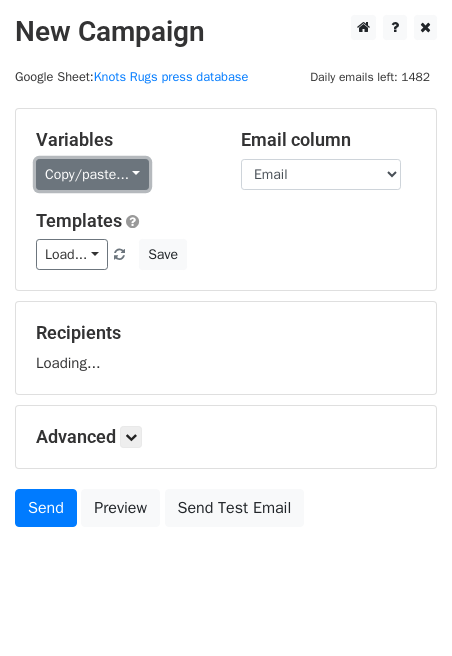 click on "Copy/paste..." at bounding box center [92, 174] 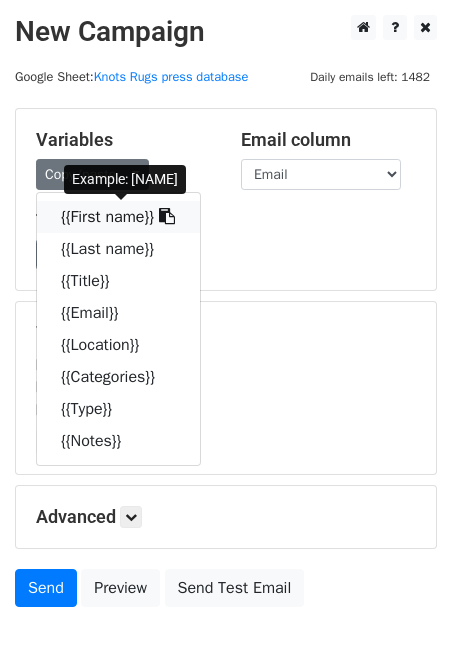 click on "{{First name}}" at bounding box center [118, 217] 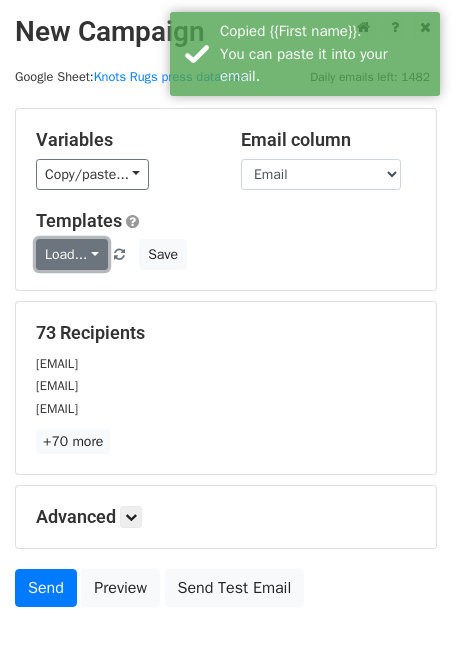 click on "Load..." at bounding box center [72, 254] 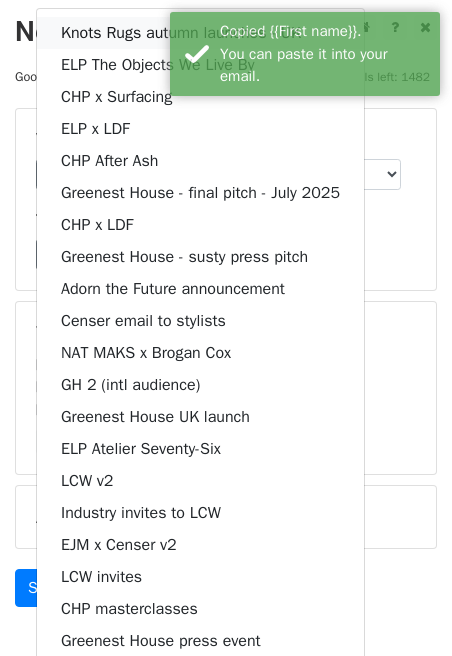 click on "Knots Rugs autumn launches - UK" at bounding box center [200, 33] 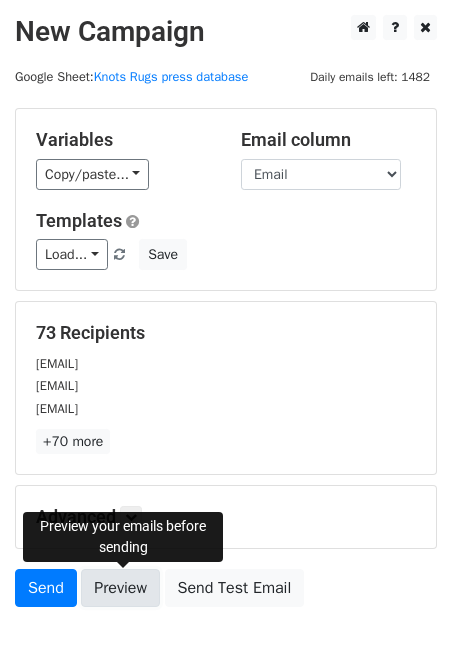 click on "Preview" at bounding box center [120, 588] 